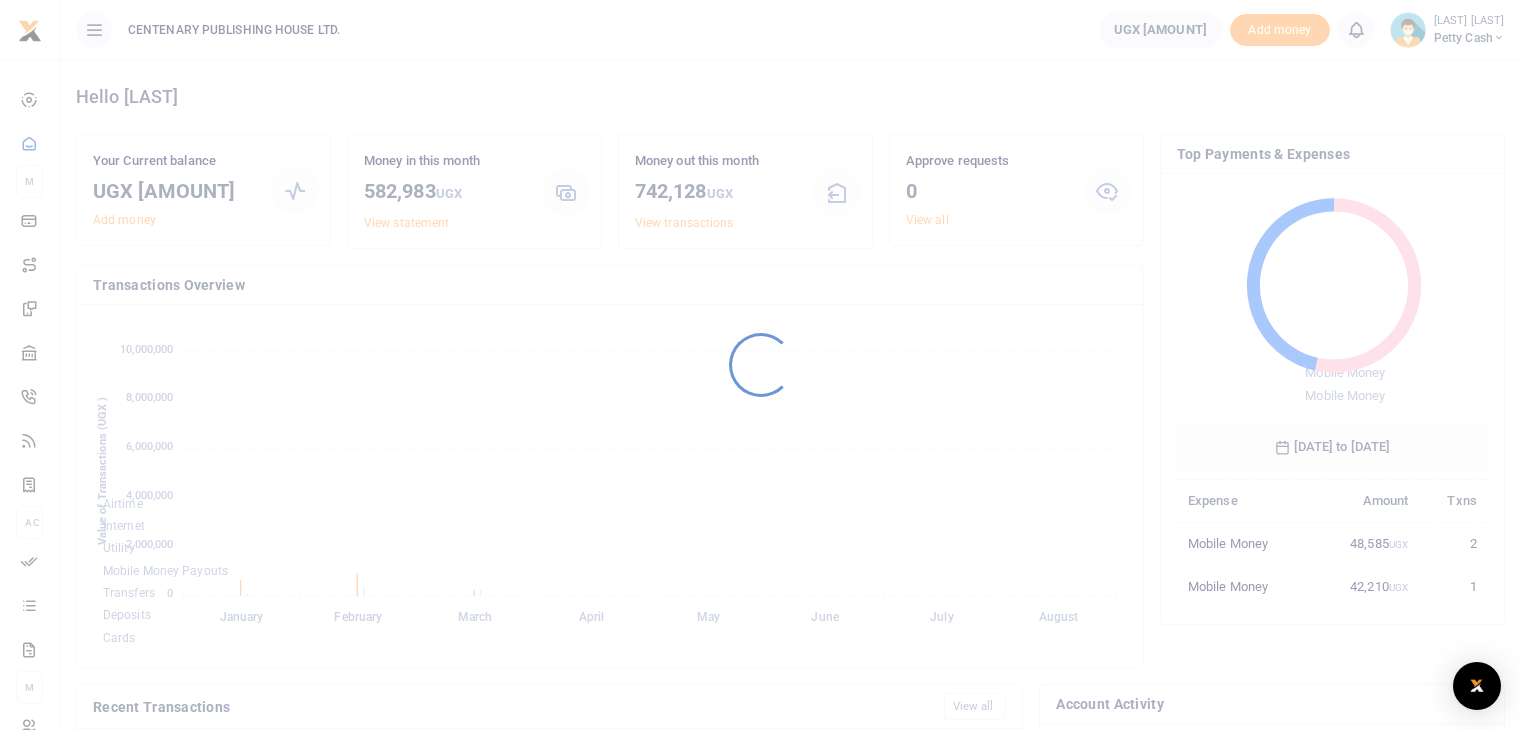 scroll, scrollTop: 0, scrollLeft: 0, axis: both 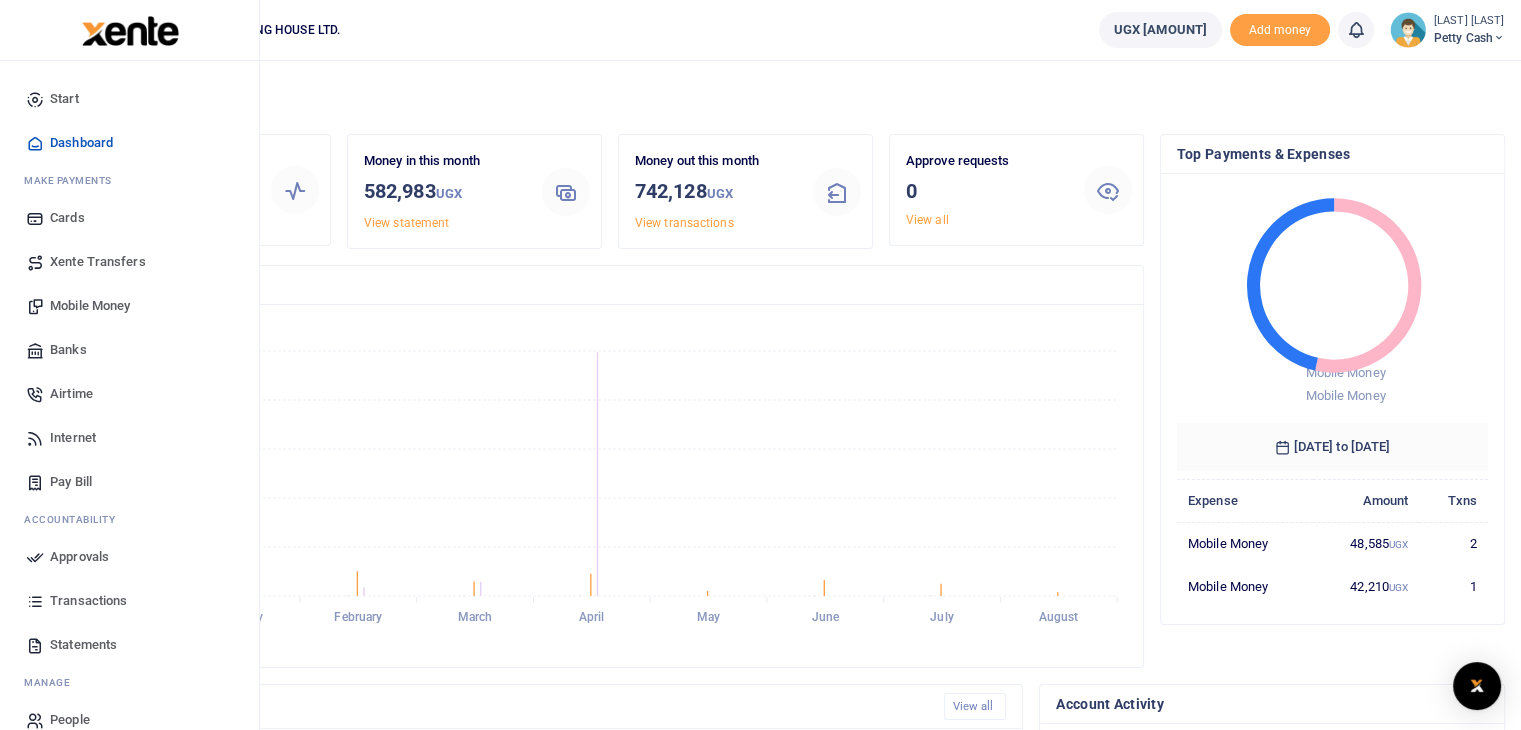 click on "Airtime" at bounding box center (71, 394) 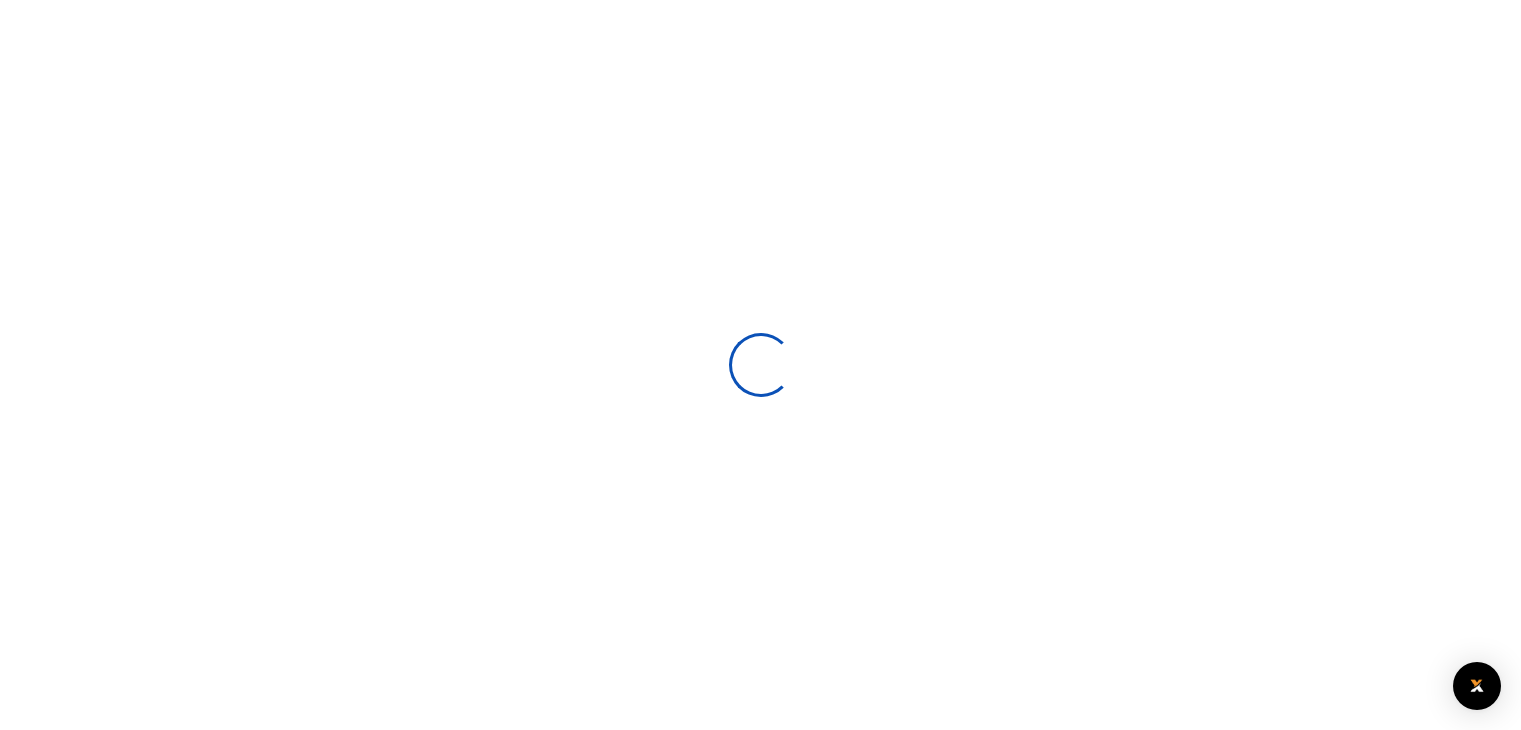 scroll, scrollTop: 0, scrollLeft: 0, axis: both 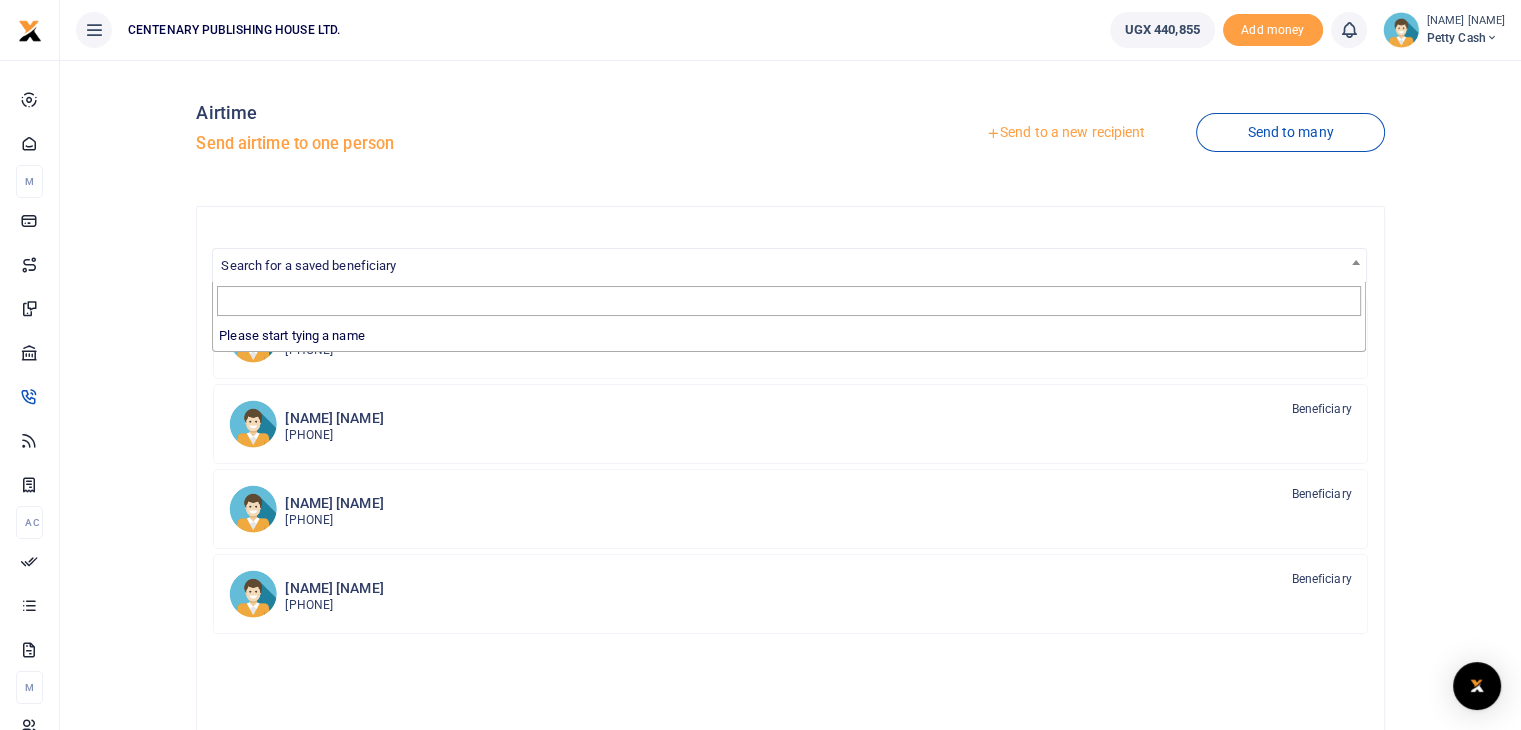 click on "Search for a saved beneficiary" at bounding box center (308, 265) 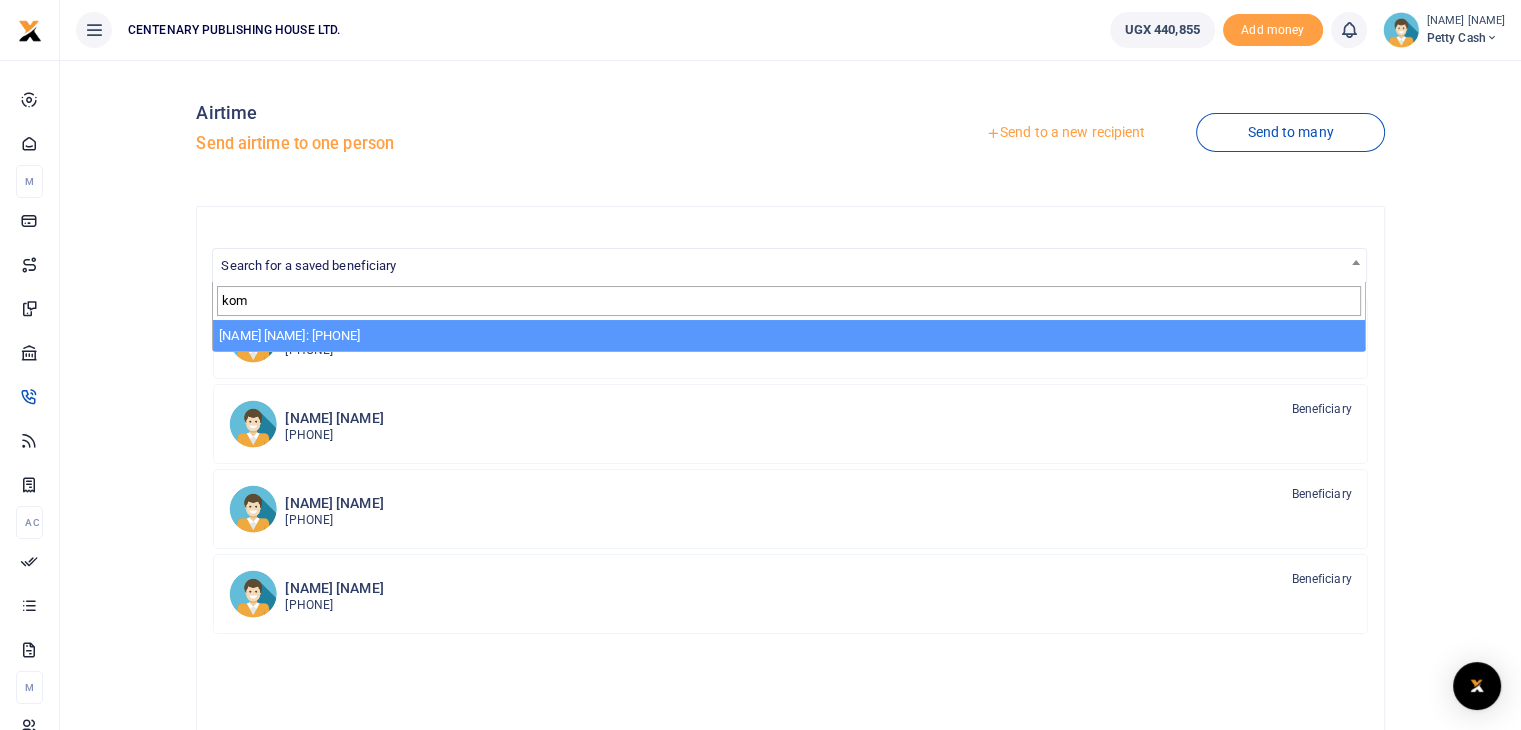 type on "kom" 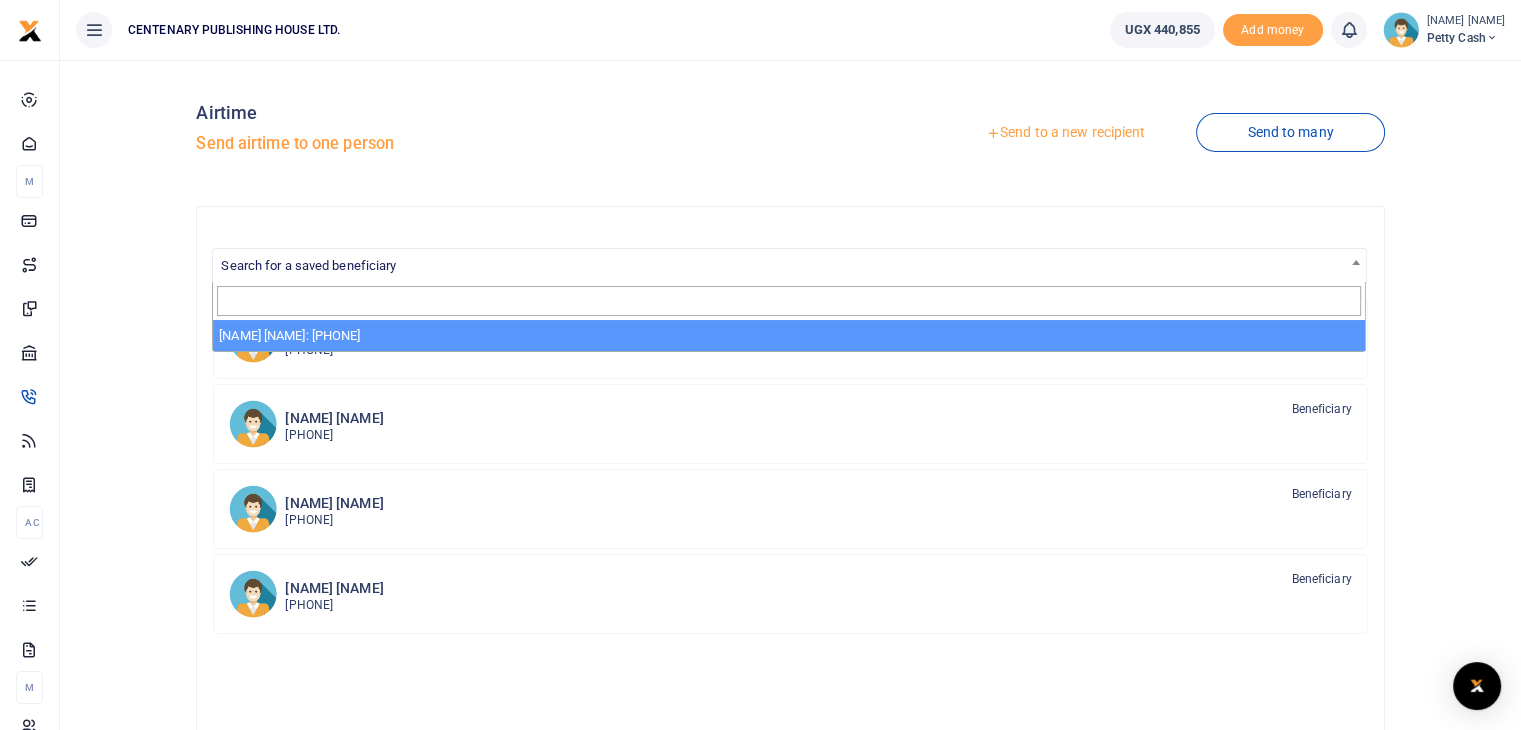 select on "3480" 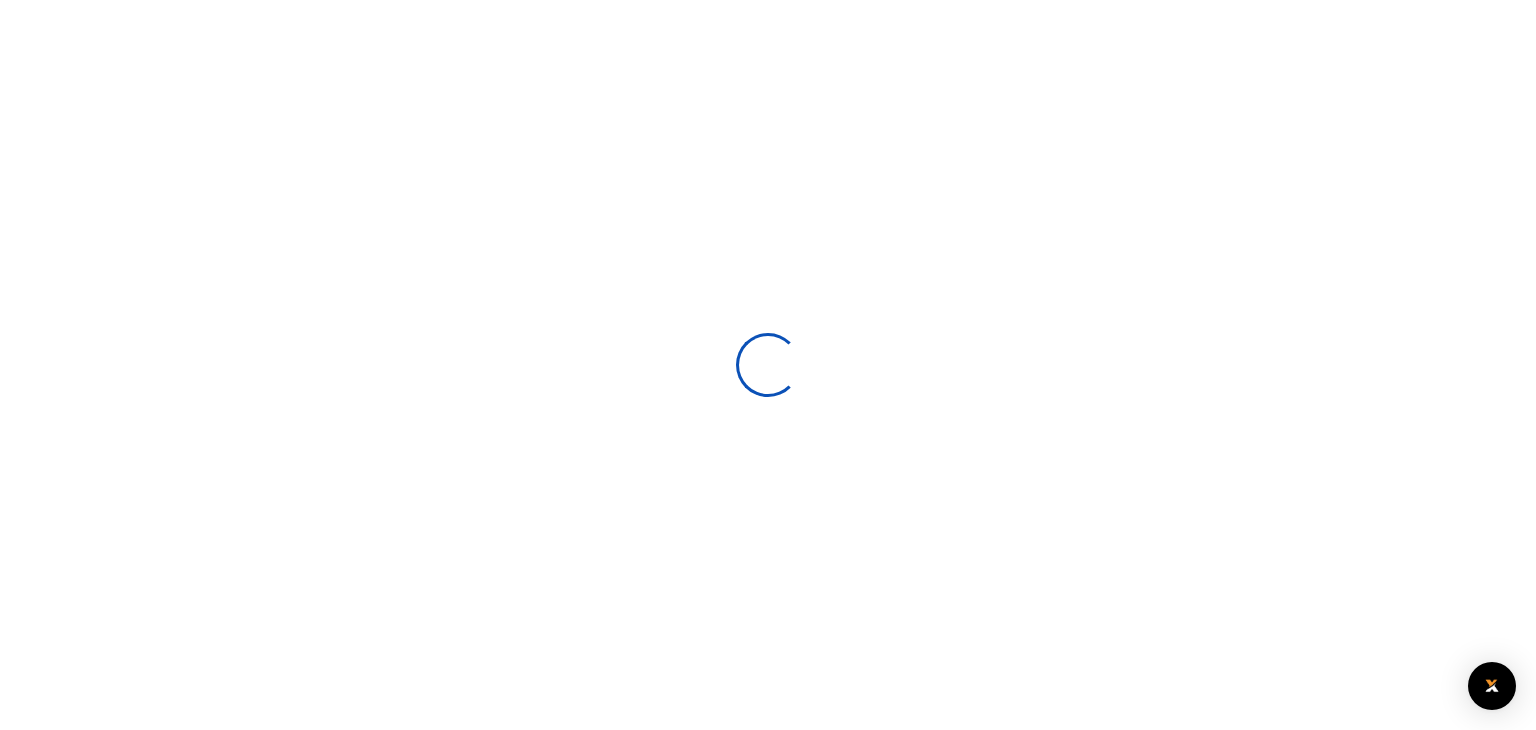 select 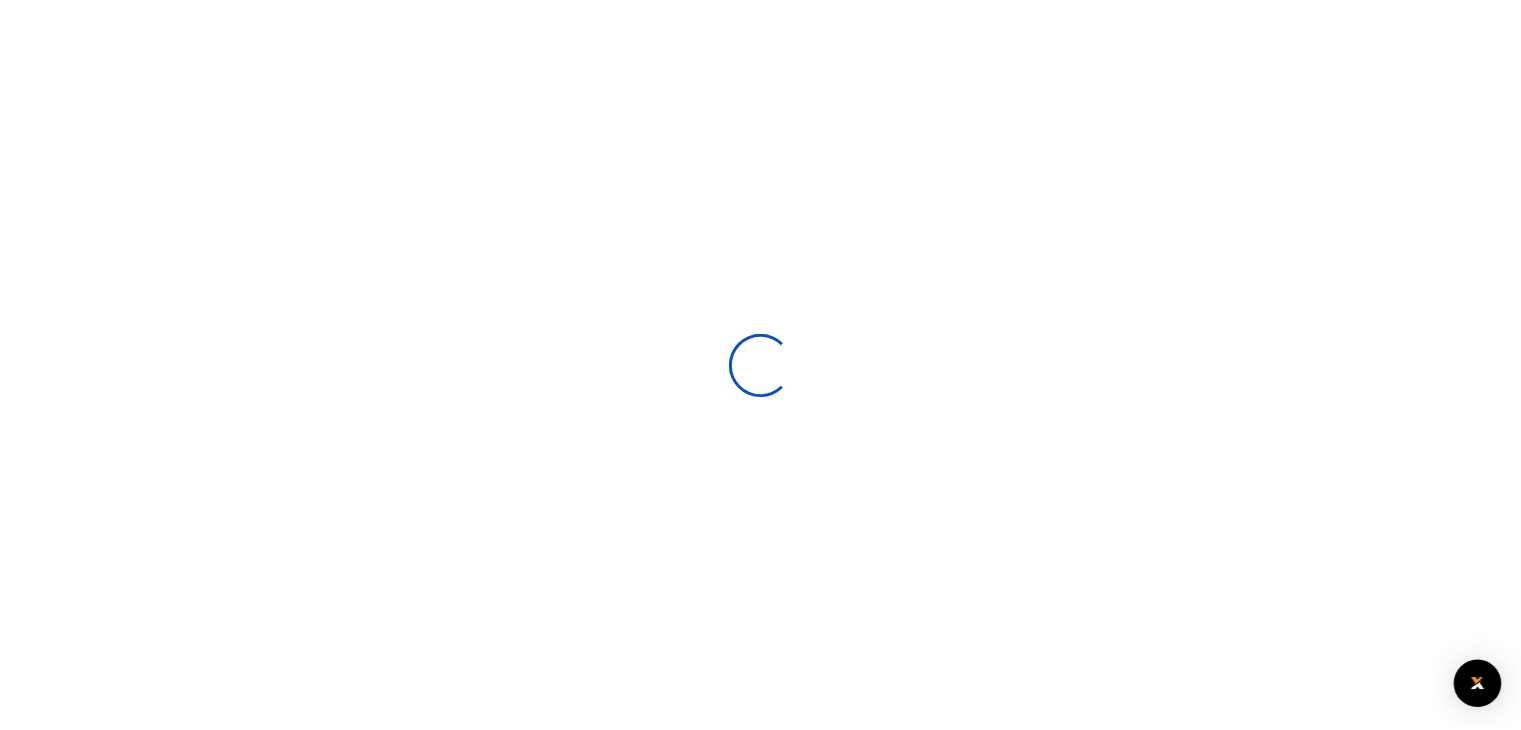 scroll, scrollTop: 0, scrollLeft: 0, axis: both 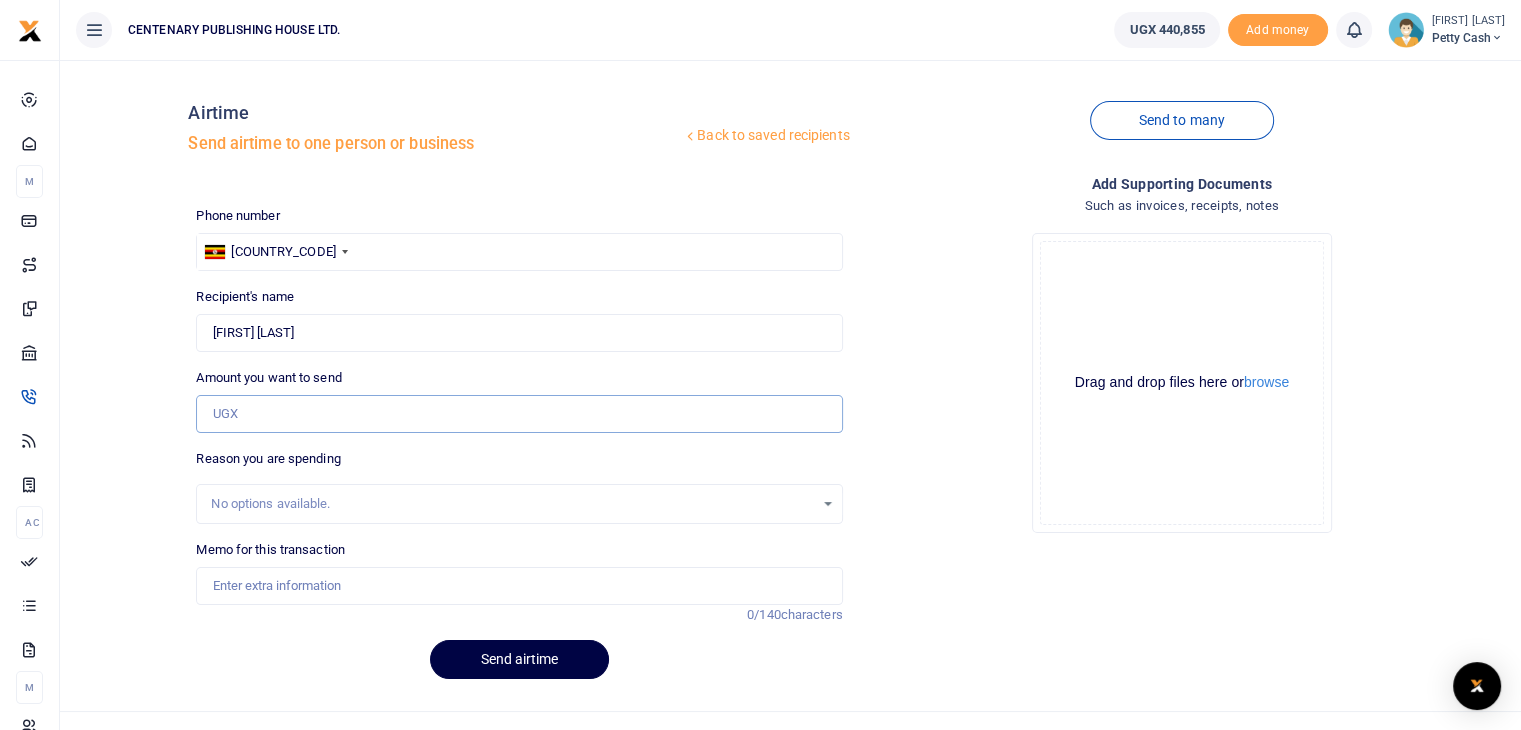 click on "Amount you want to send" at bounding box center [519, 414] 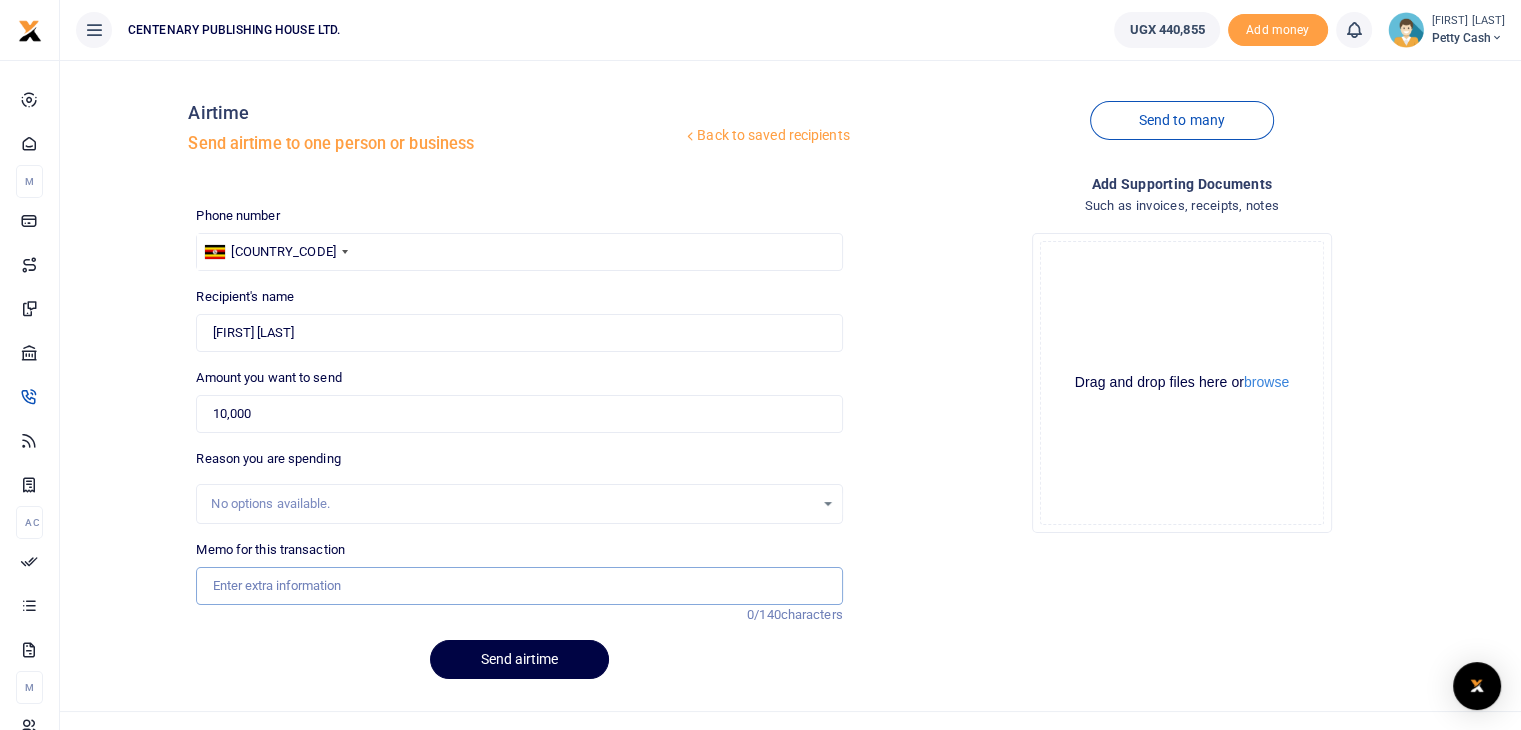 click on "Memo for this transaction" at bounding box center (519, 586) 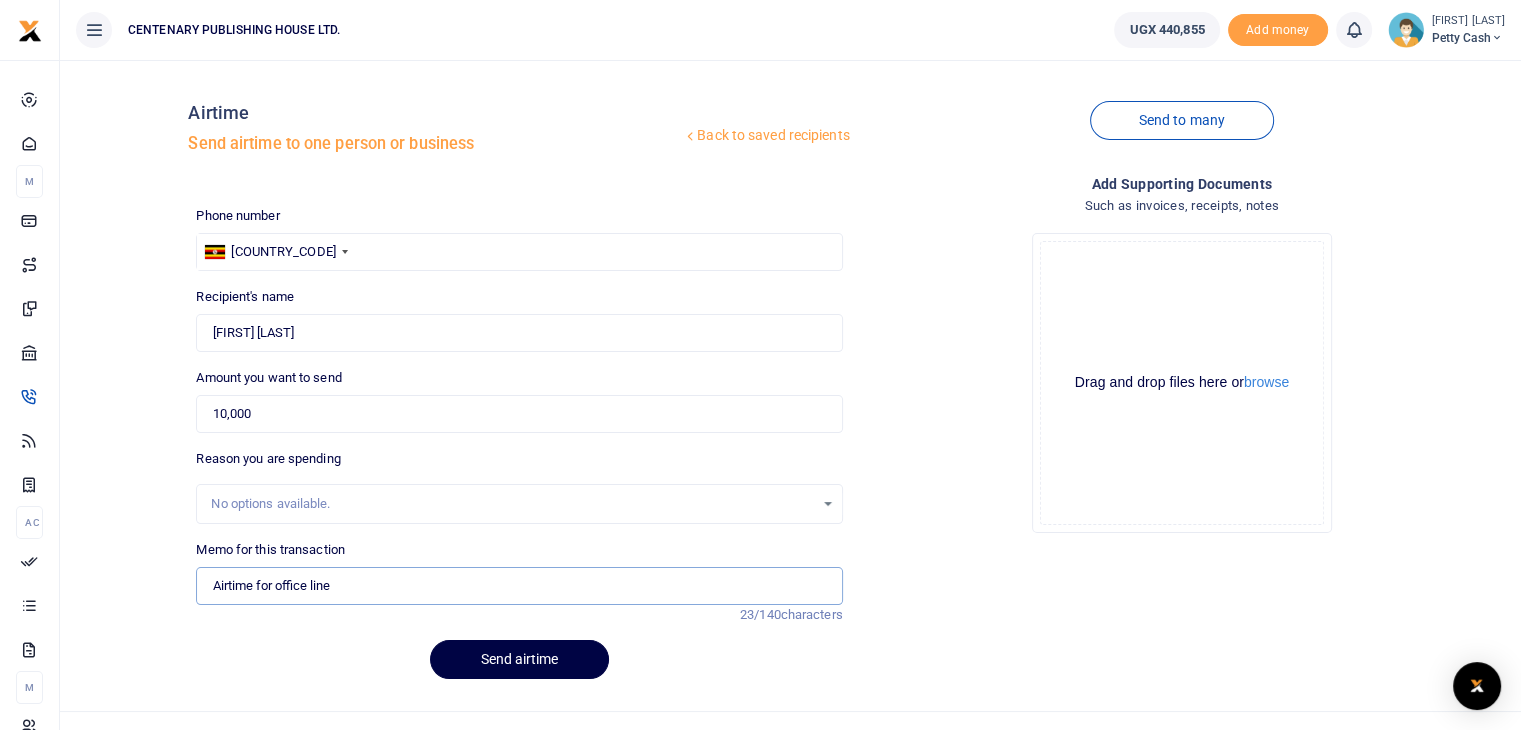 click on "Airtime for office line" at bounding box center (519, 586) 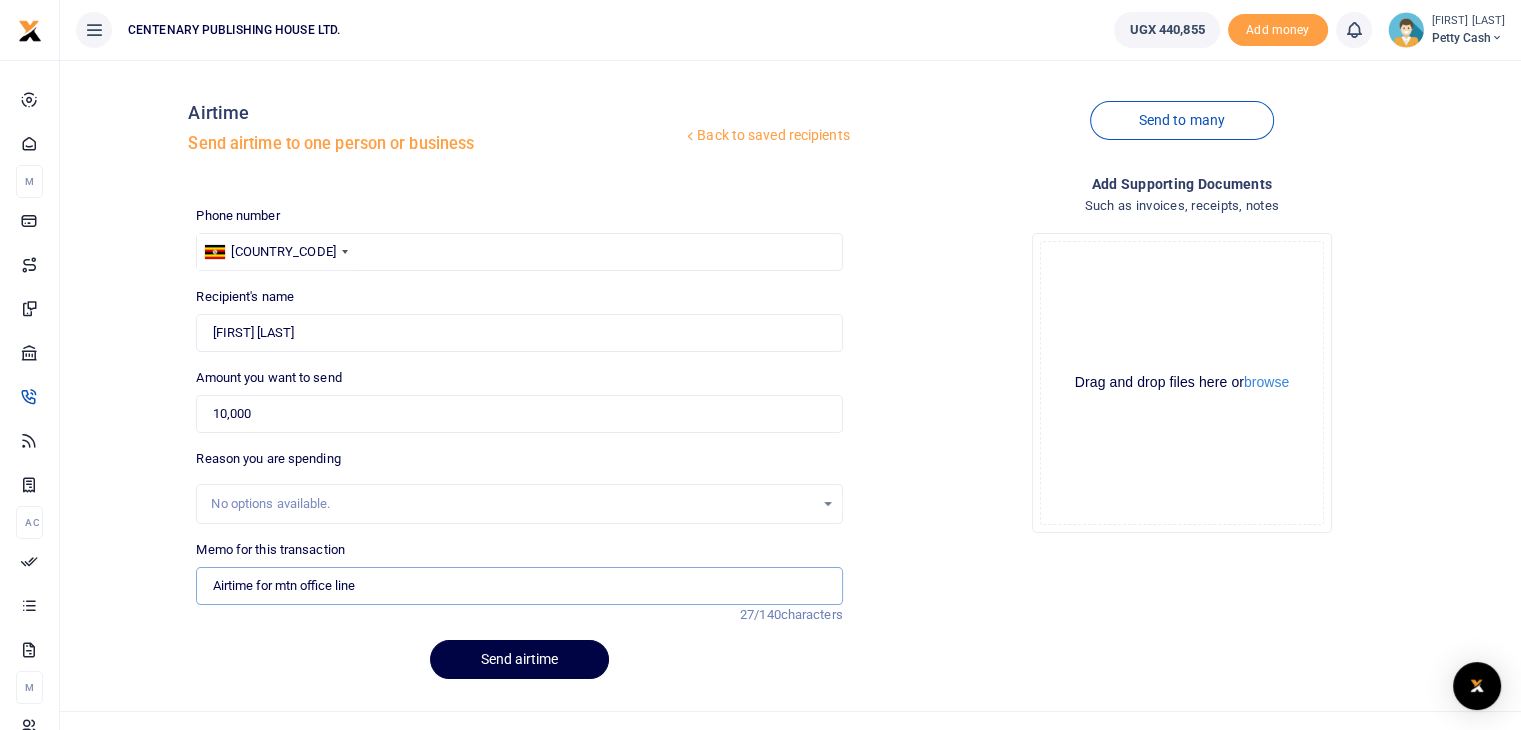 click on "Airtime for mtn office line" at bounding box center (519, 586) 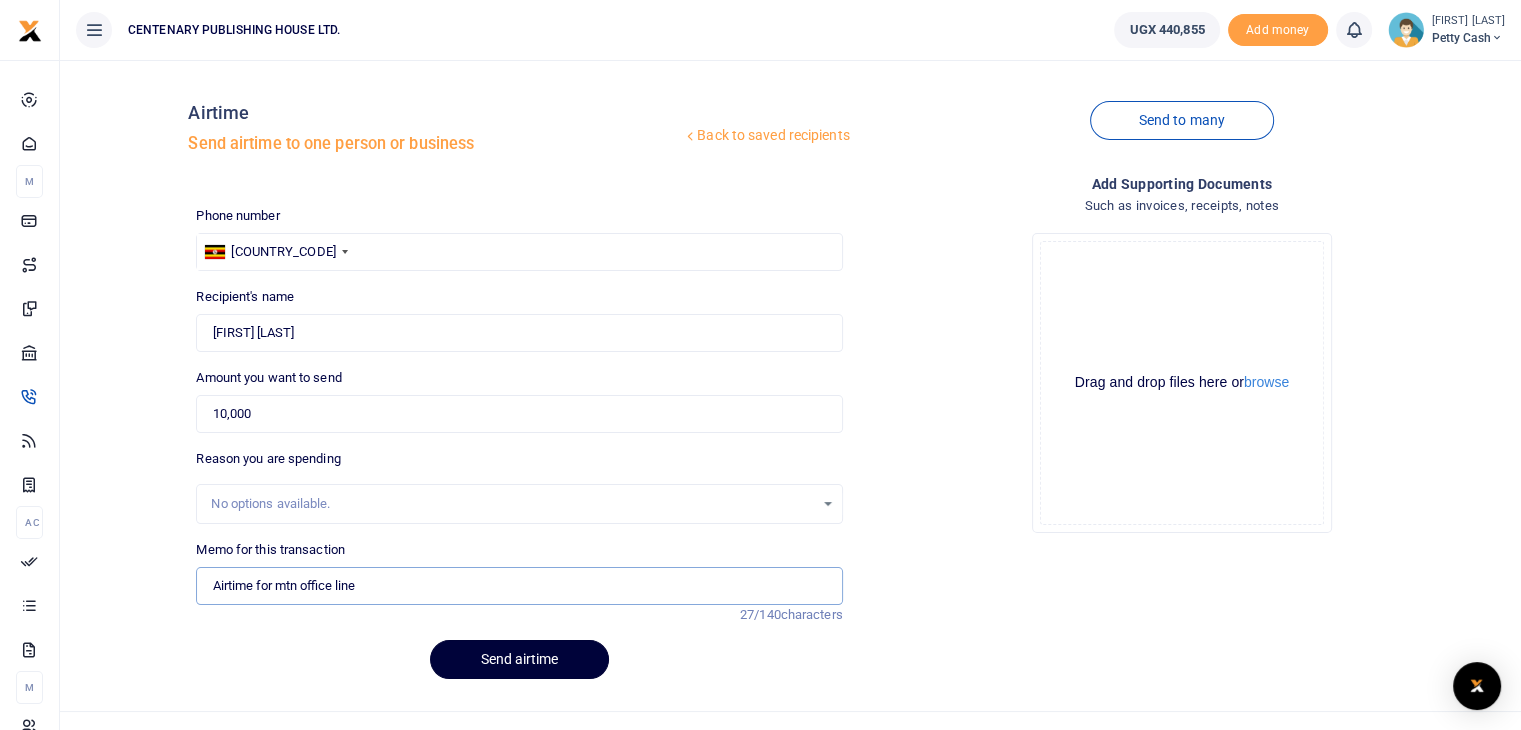 type on "Airtime for mtn office line" 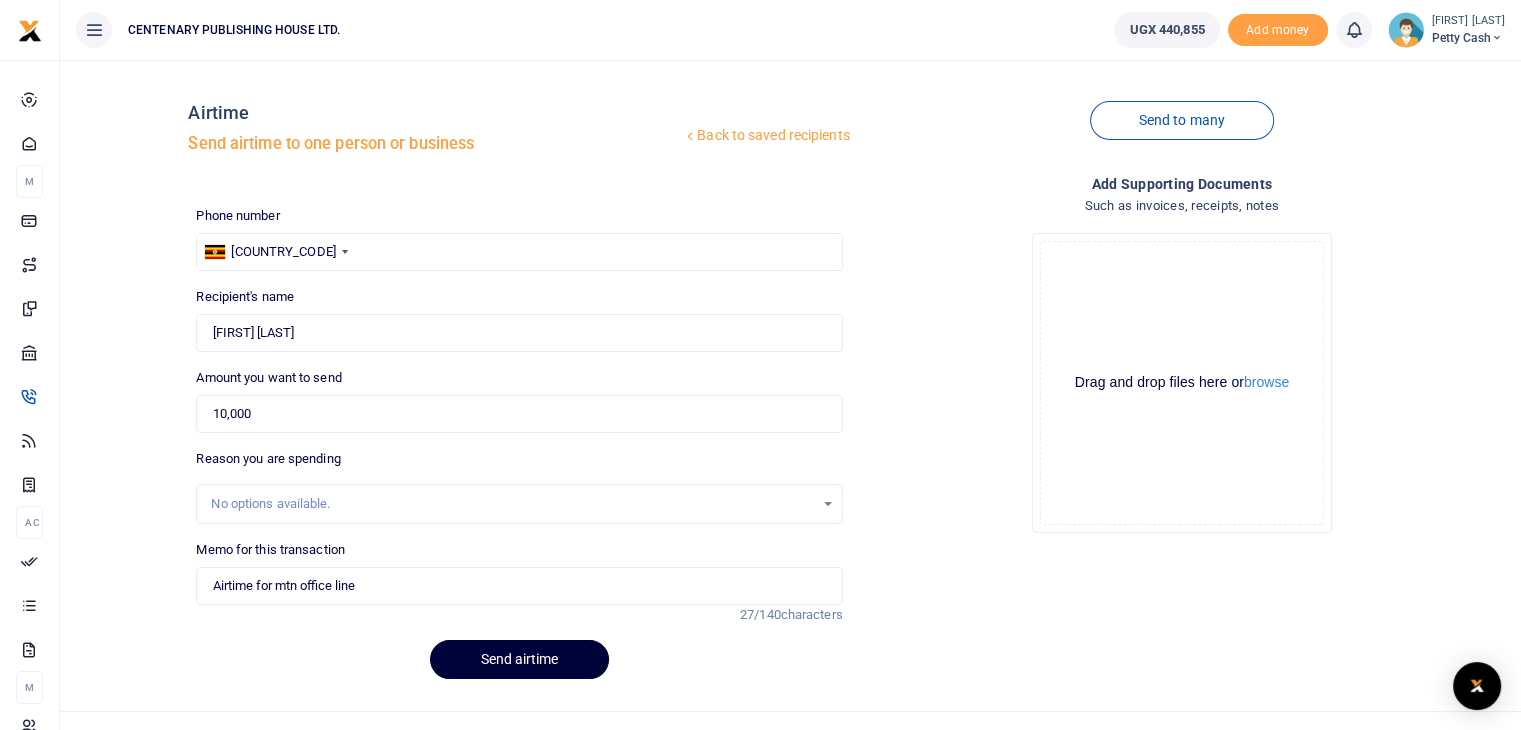 click on "Send airtime" at bounding box center [519, 659] 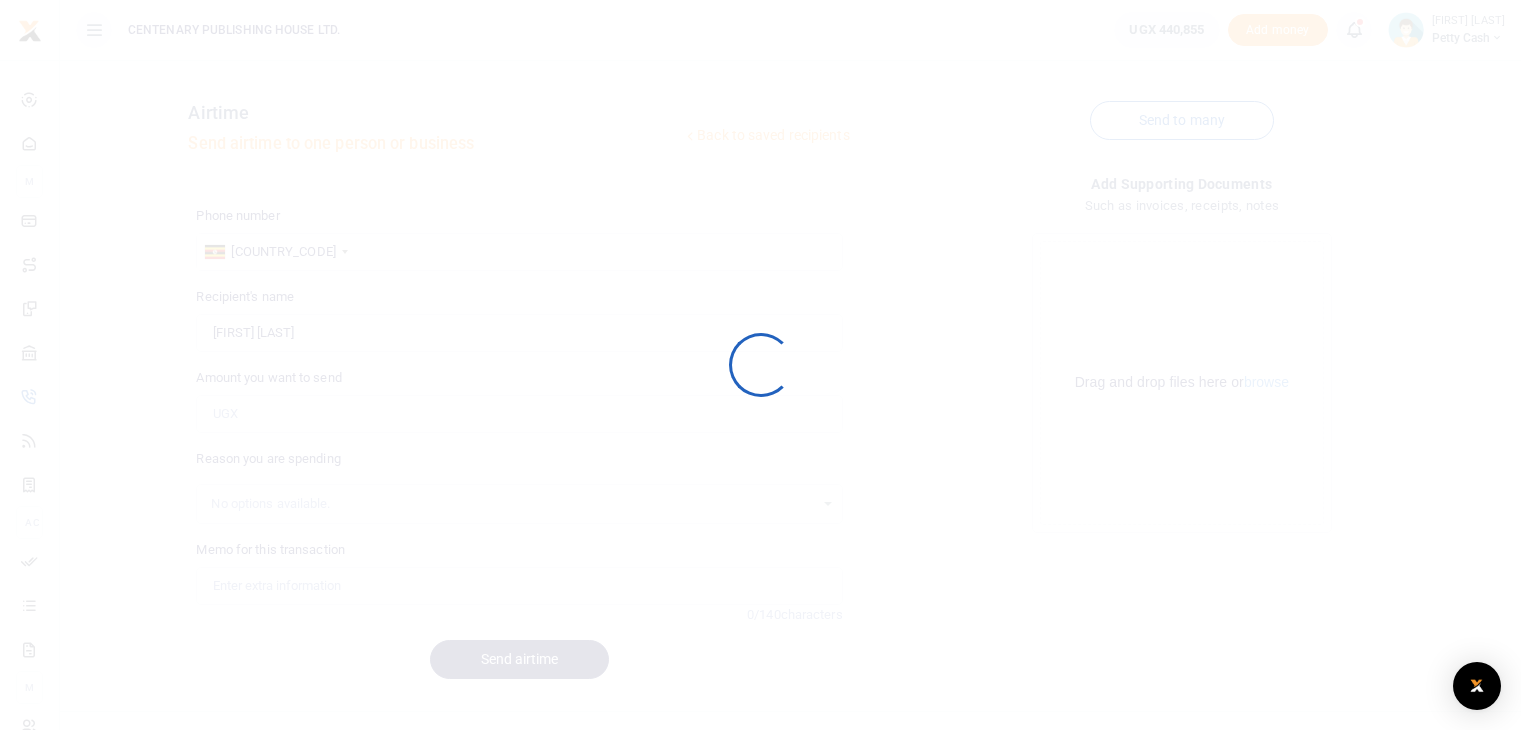 scroll, scrollTop: 0, scrollLeft: 0, axis: both 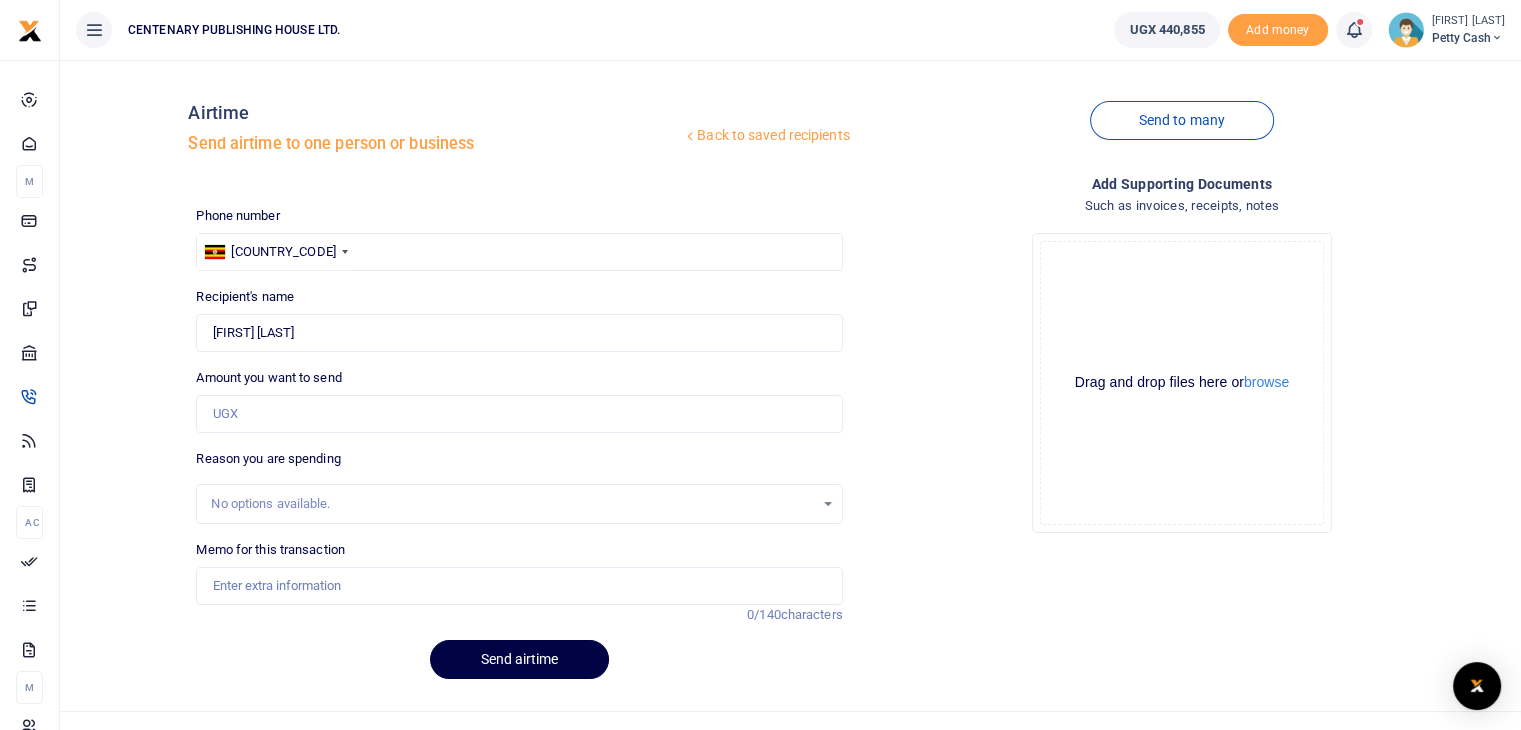 click at bounding box center (1354, 30) 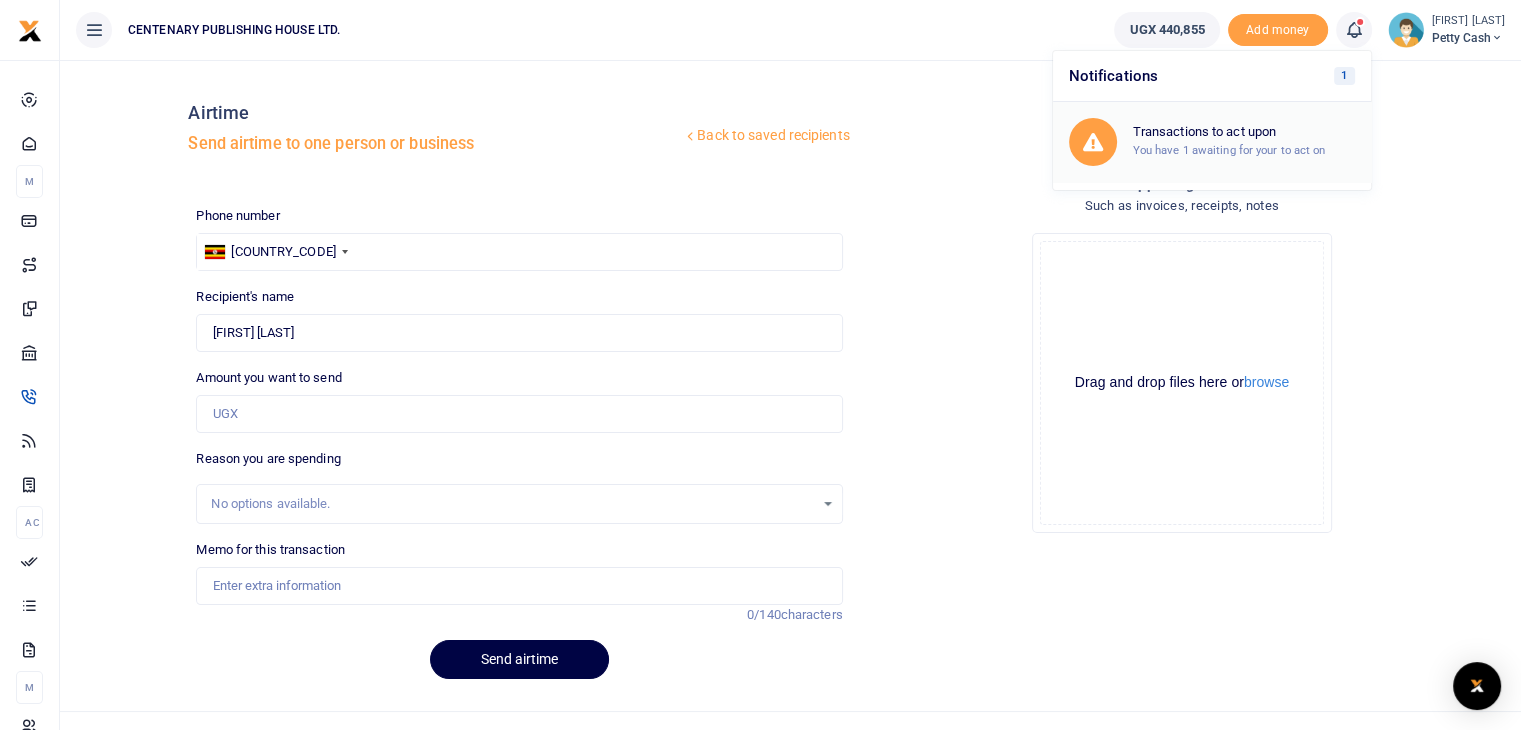 click on "You have 1 awaiting for your to act on" at bounding box center [1229, 150] 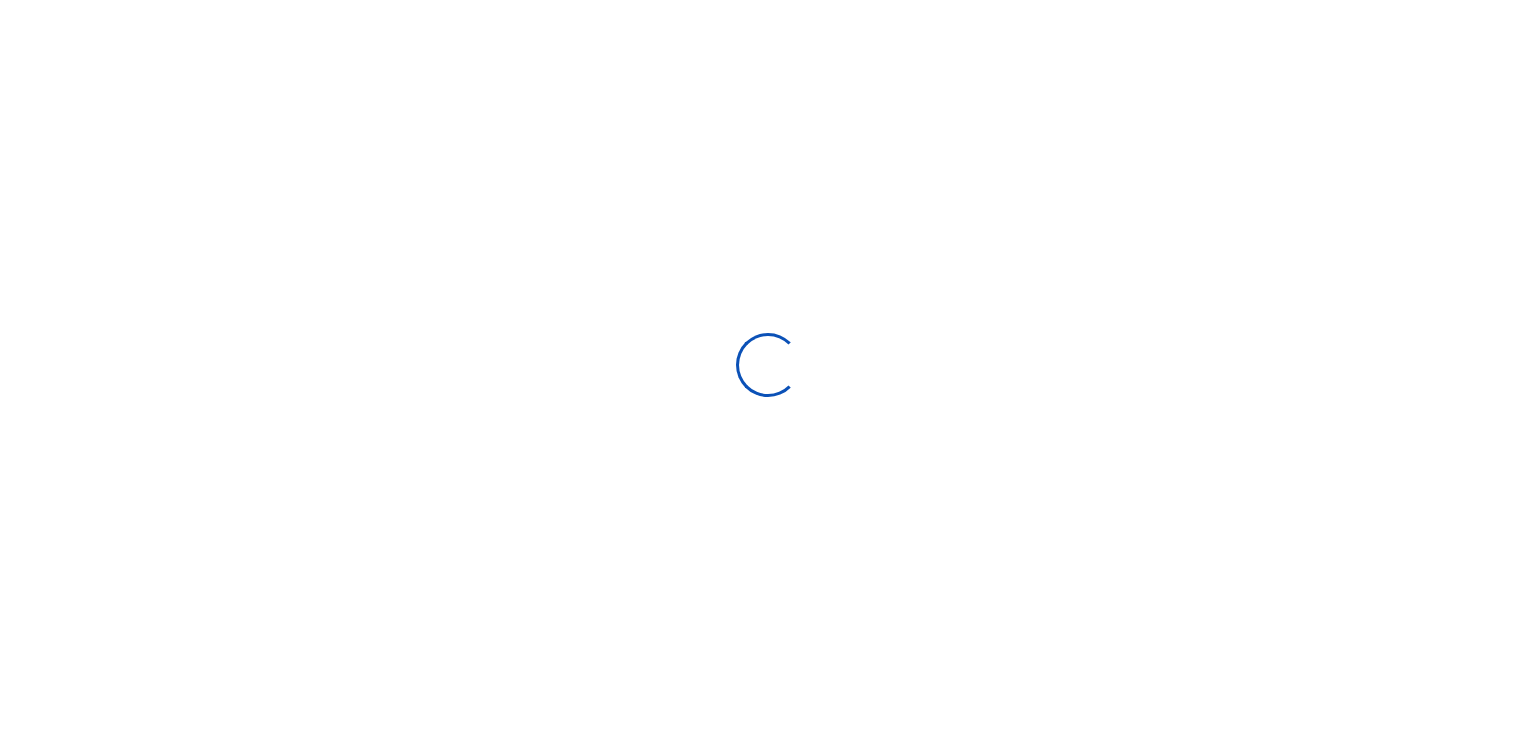 scroll, scrollTop: 0, scrollLeft: 0, axis: both 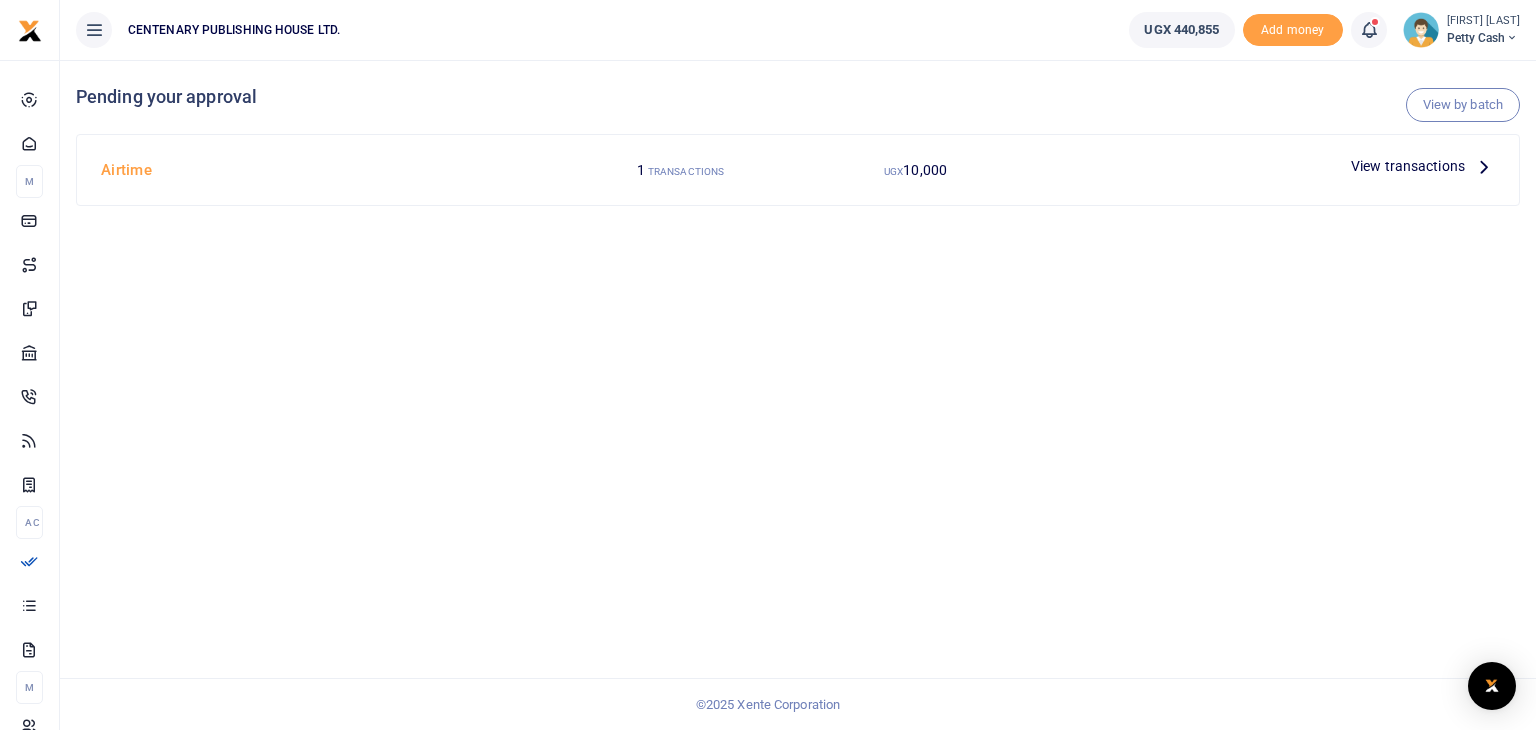 click on "View transactions" at bounding box center [1408, 166] 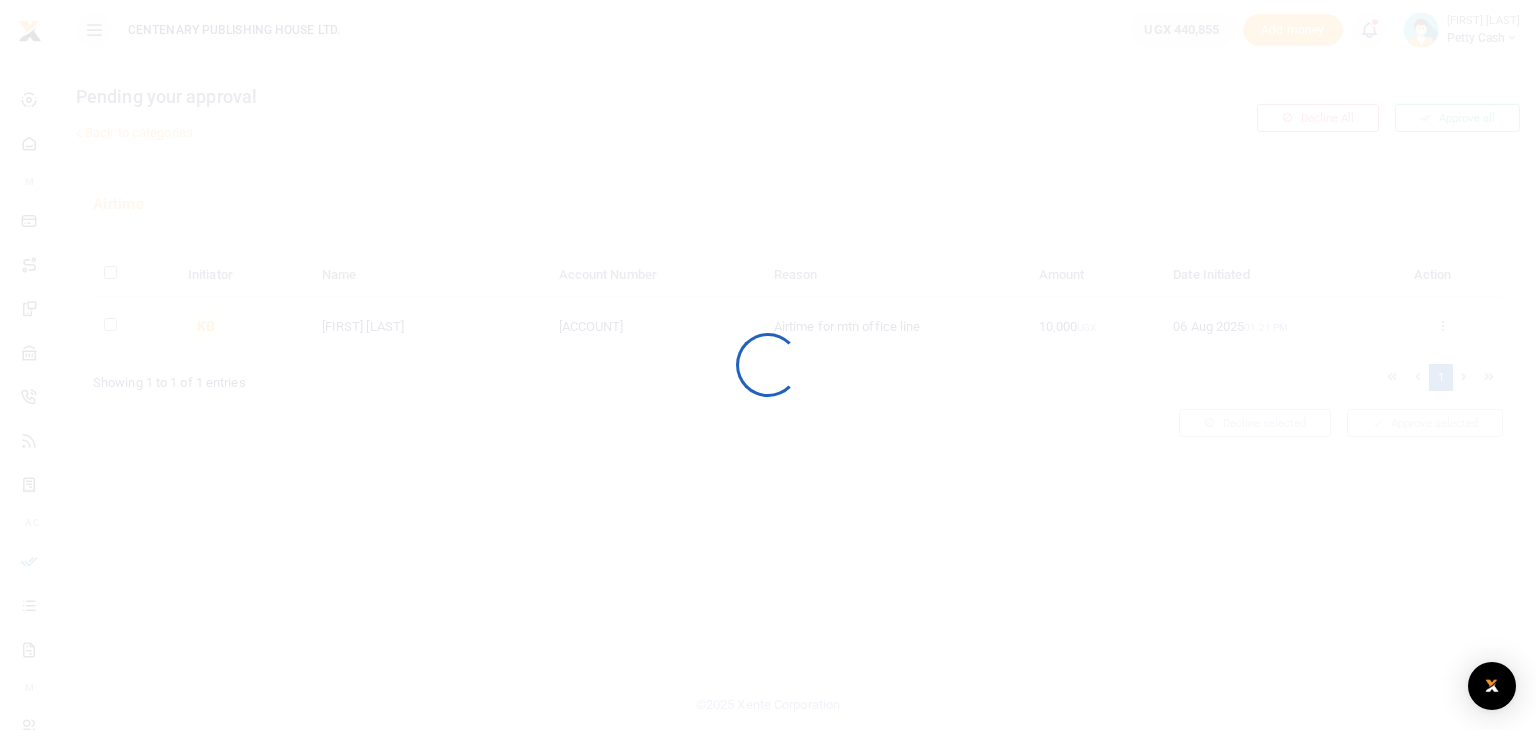 scroll, scrollTop: 0, scrollLeft: 0, axis: both 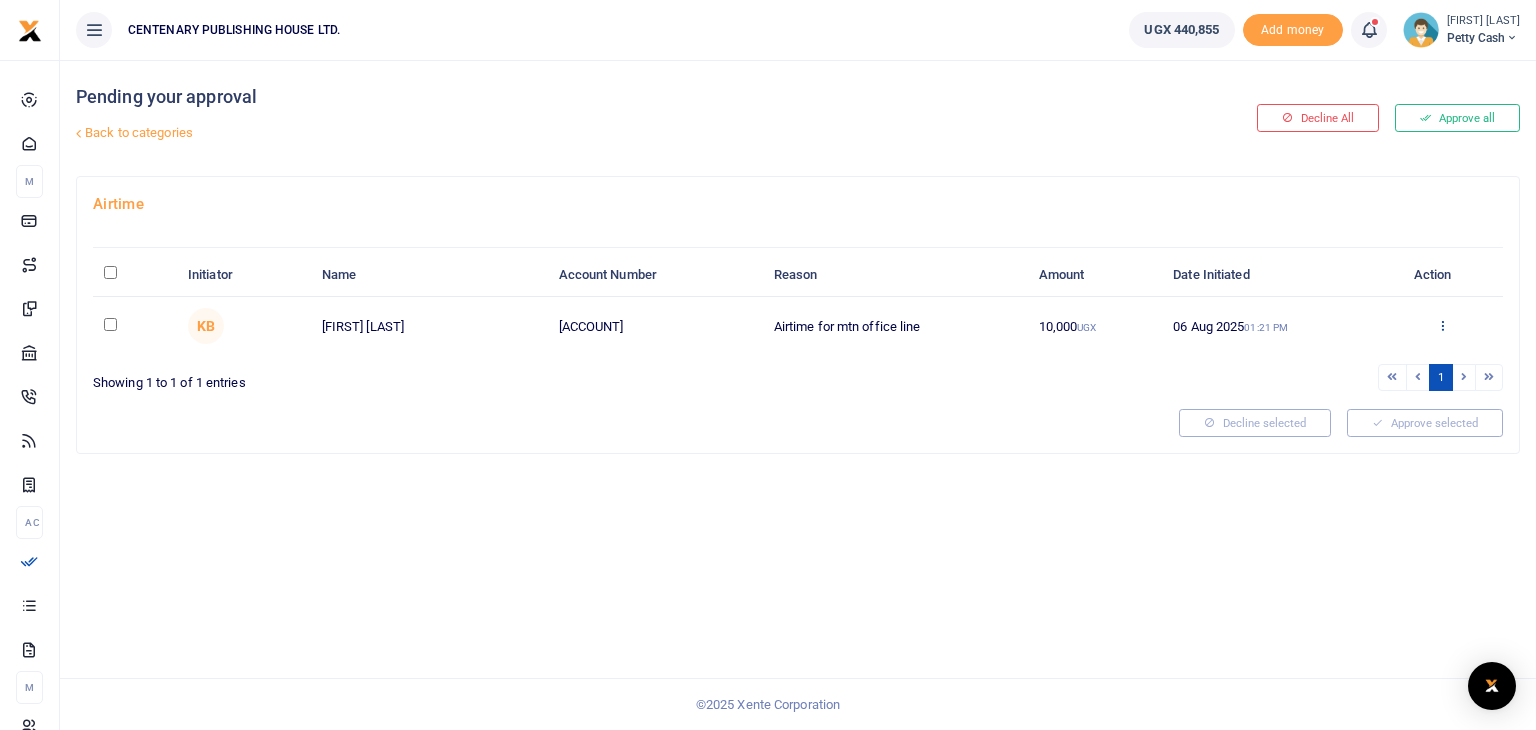 click at bounding box center (1442, 325) 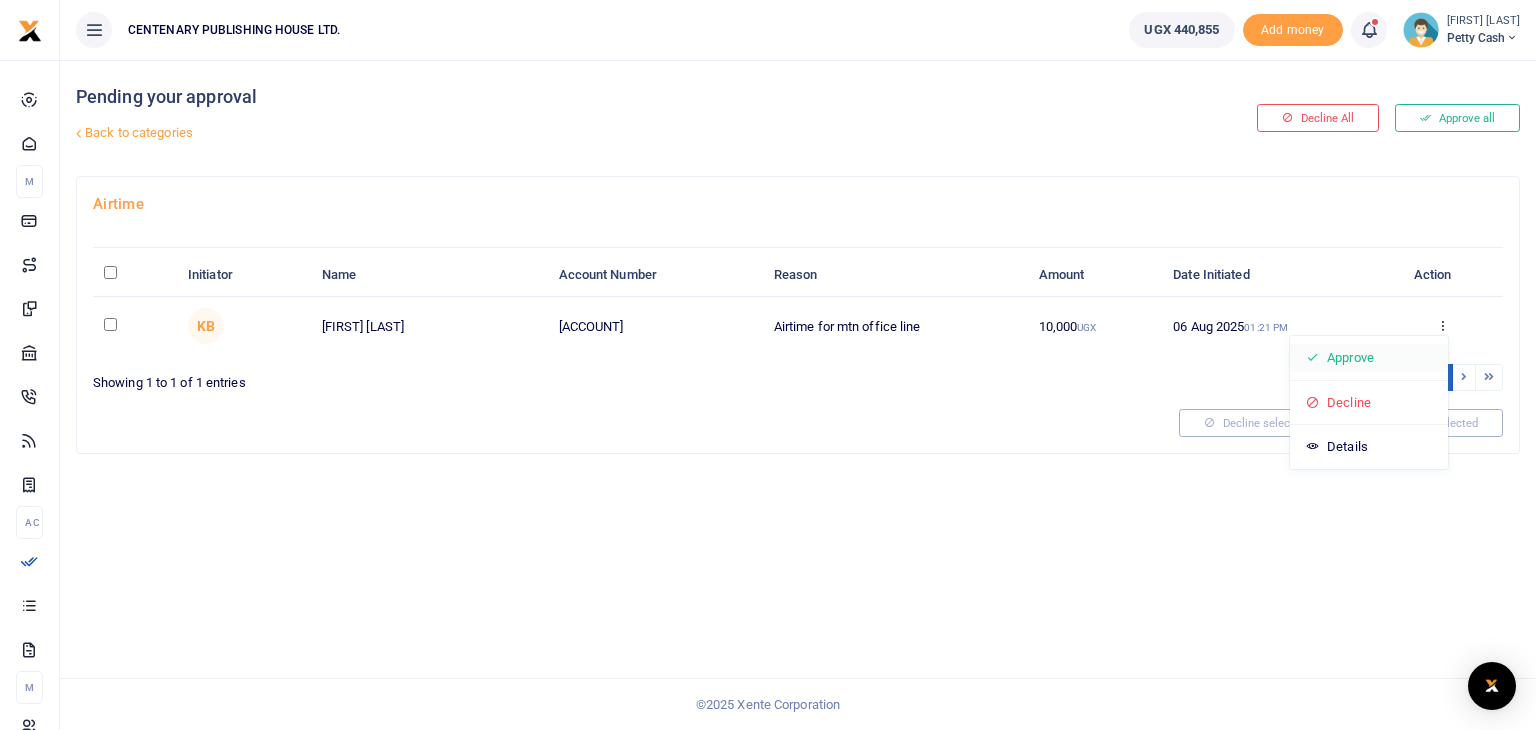 click on "Approve" at bounding box center (1369, 358) 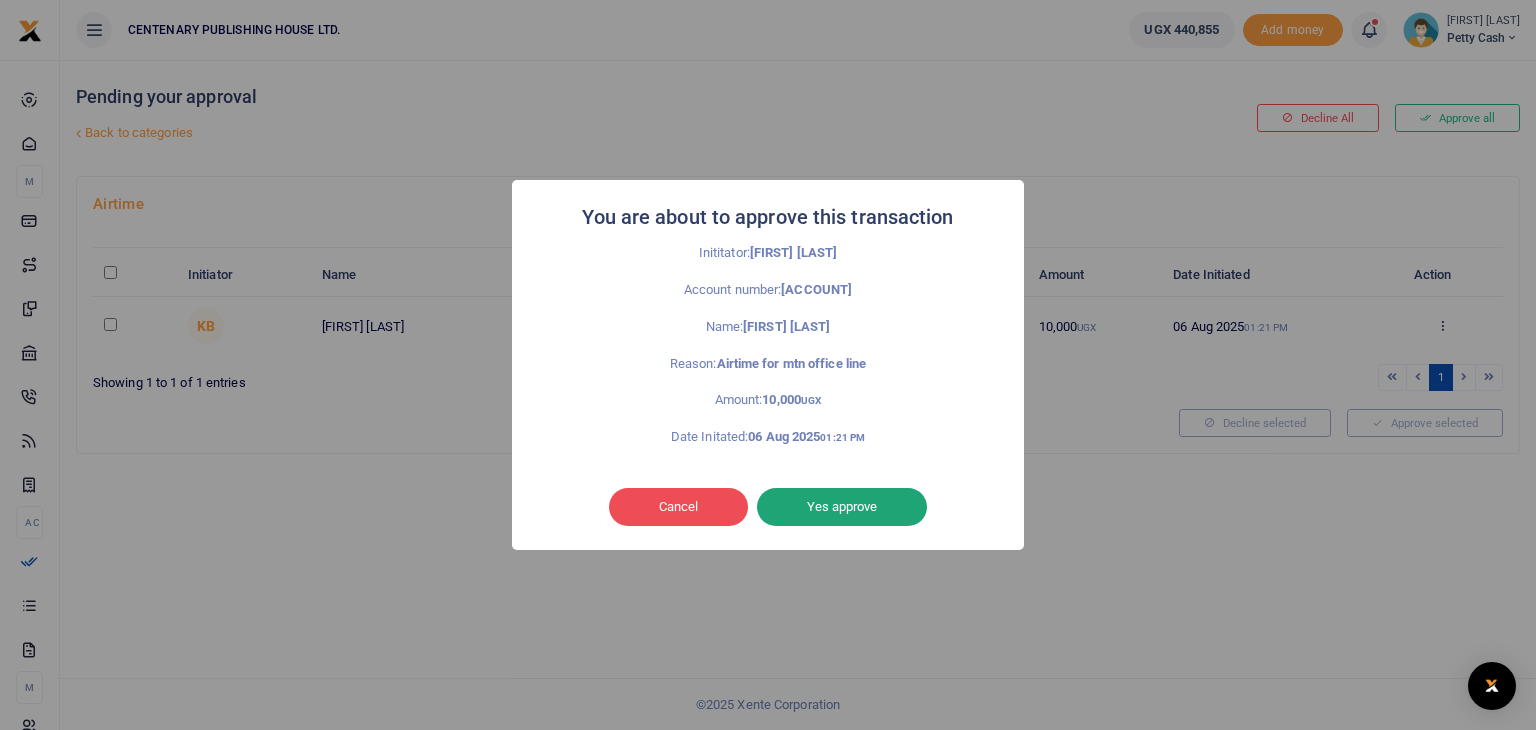 click on "Yes approve" at bounding box center (842, 507) 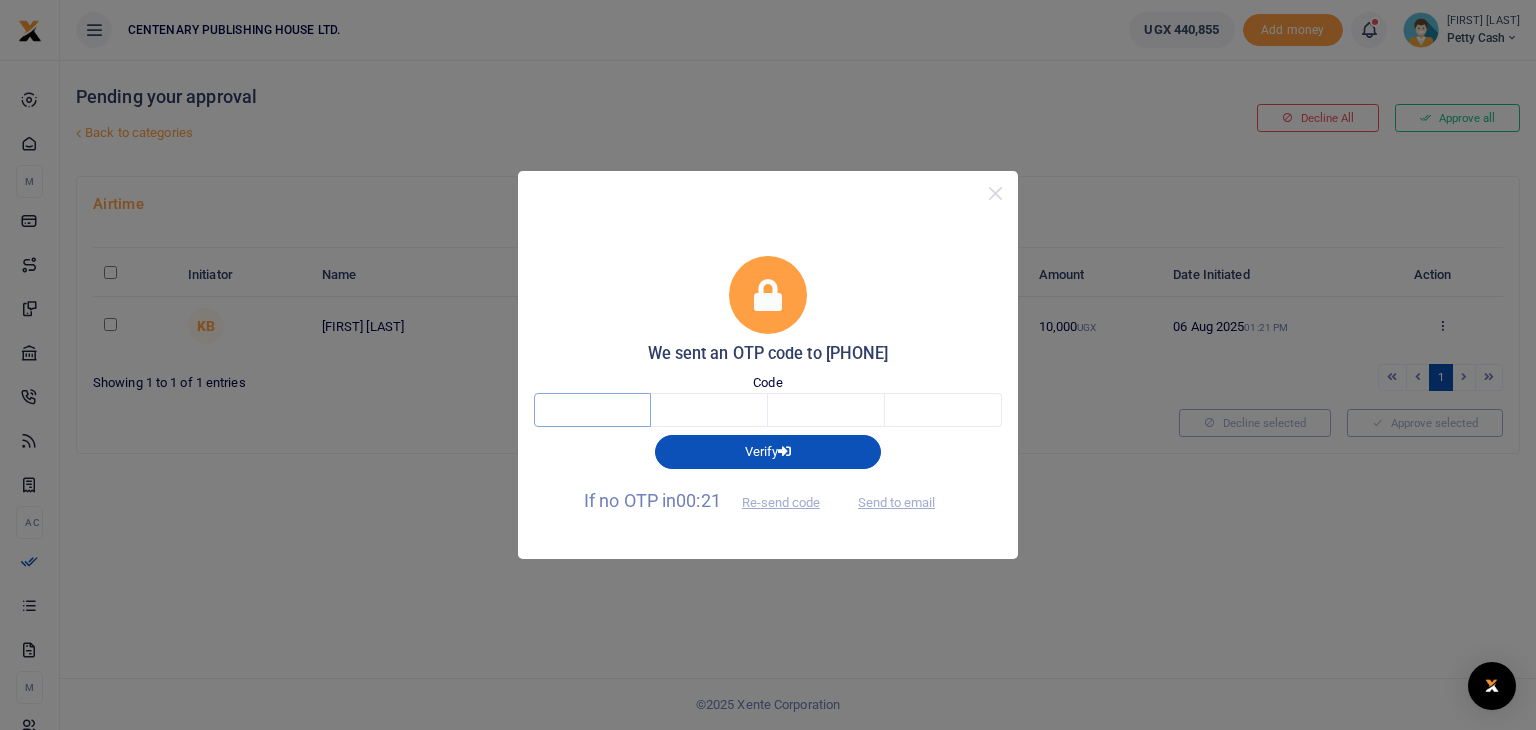 click at bounding box center [592, 410] 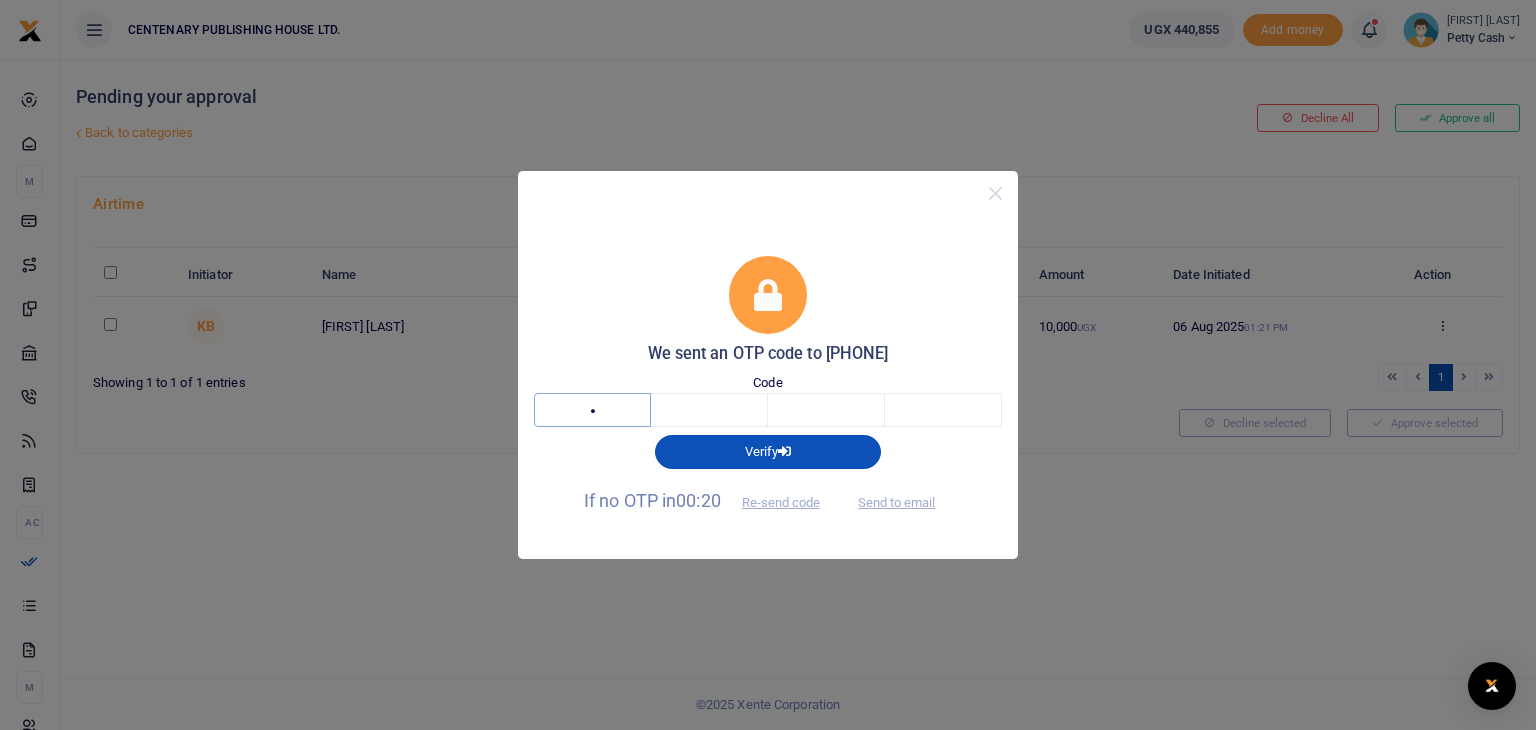 type on "2" 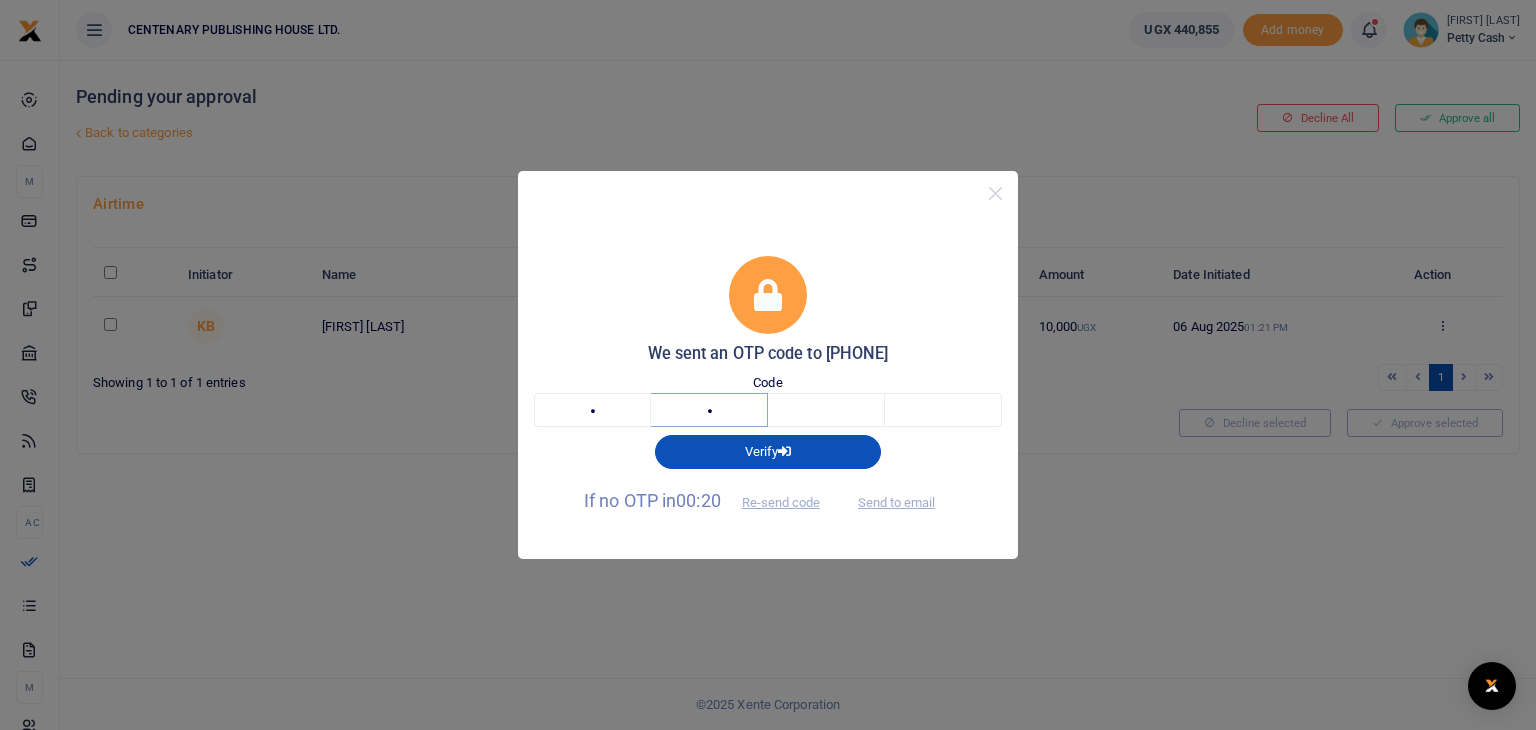 type on "0" 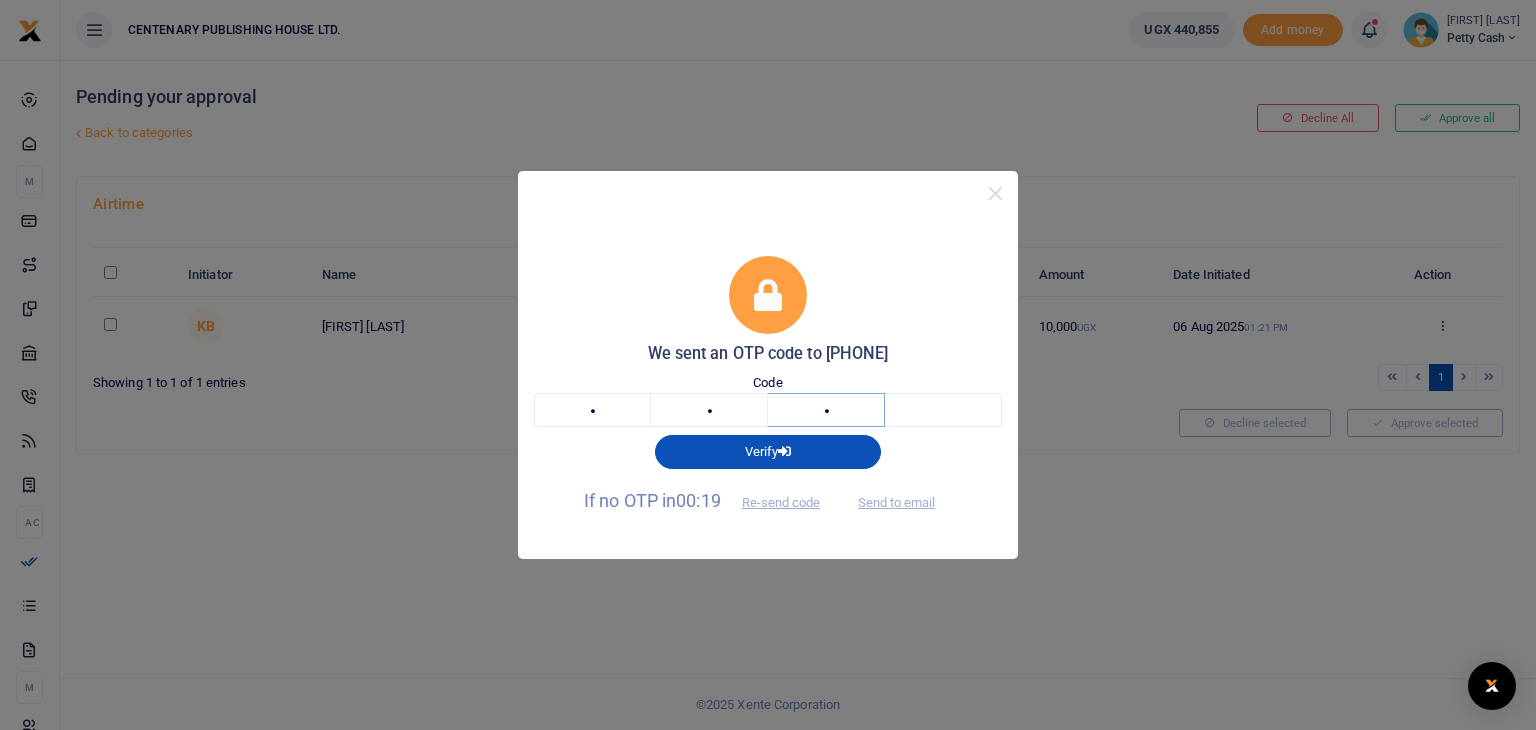 type on "8" 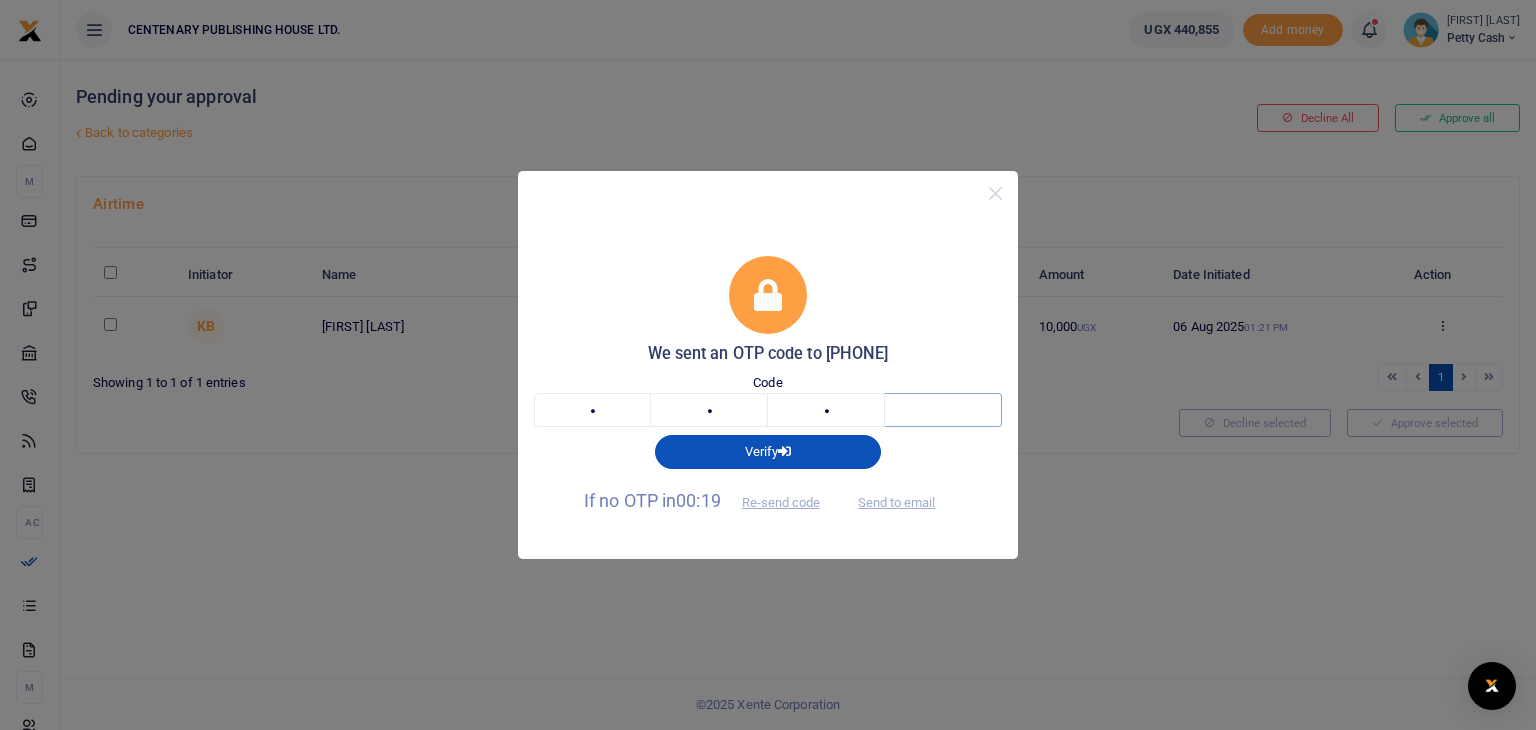 type on "5" 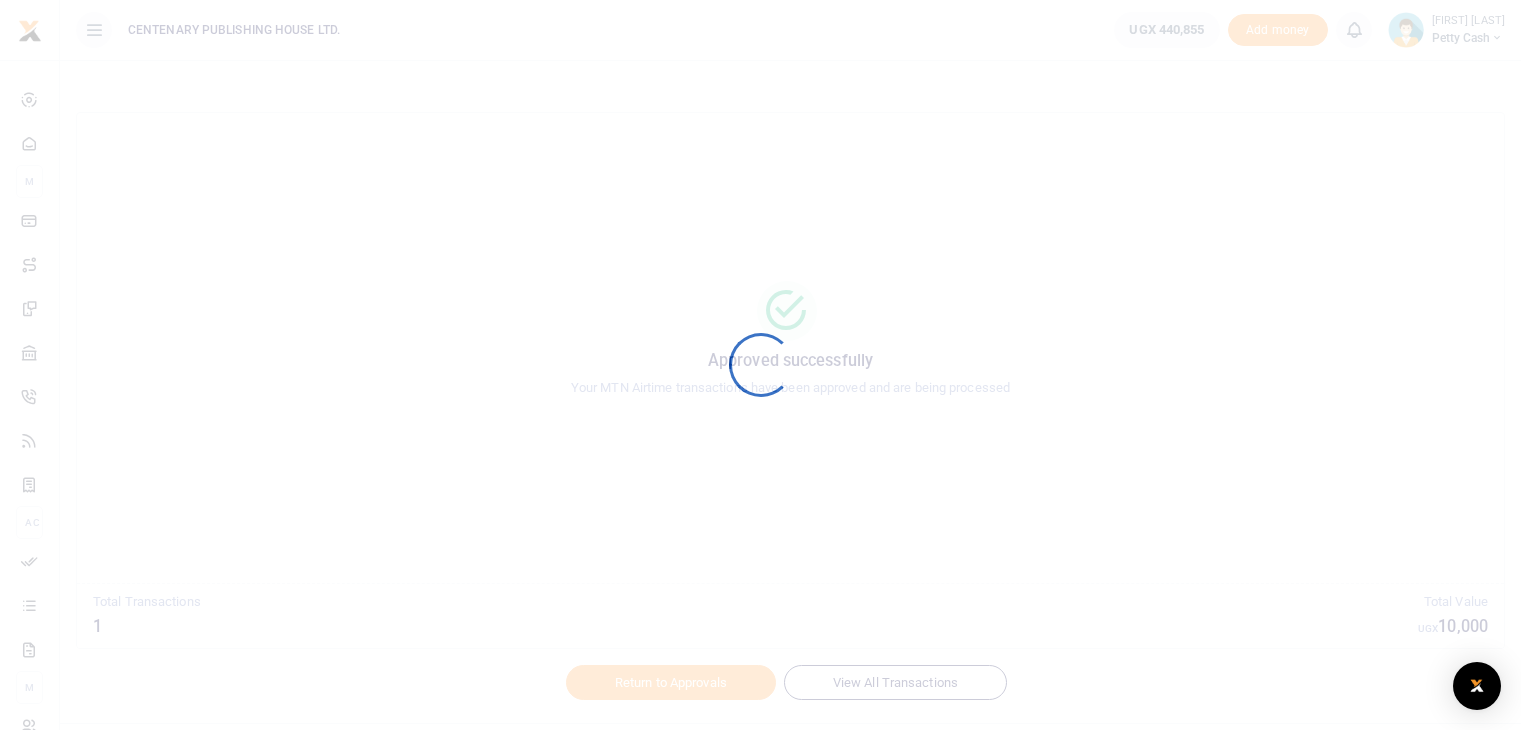 scroll, scrollTop: 0, scrollLeft: 0, axis: both 